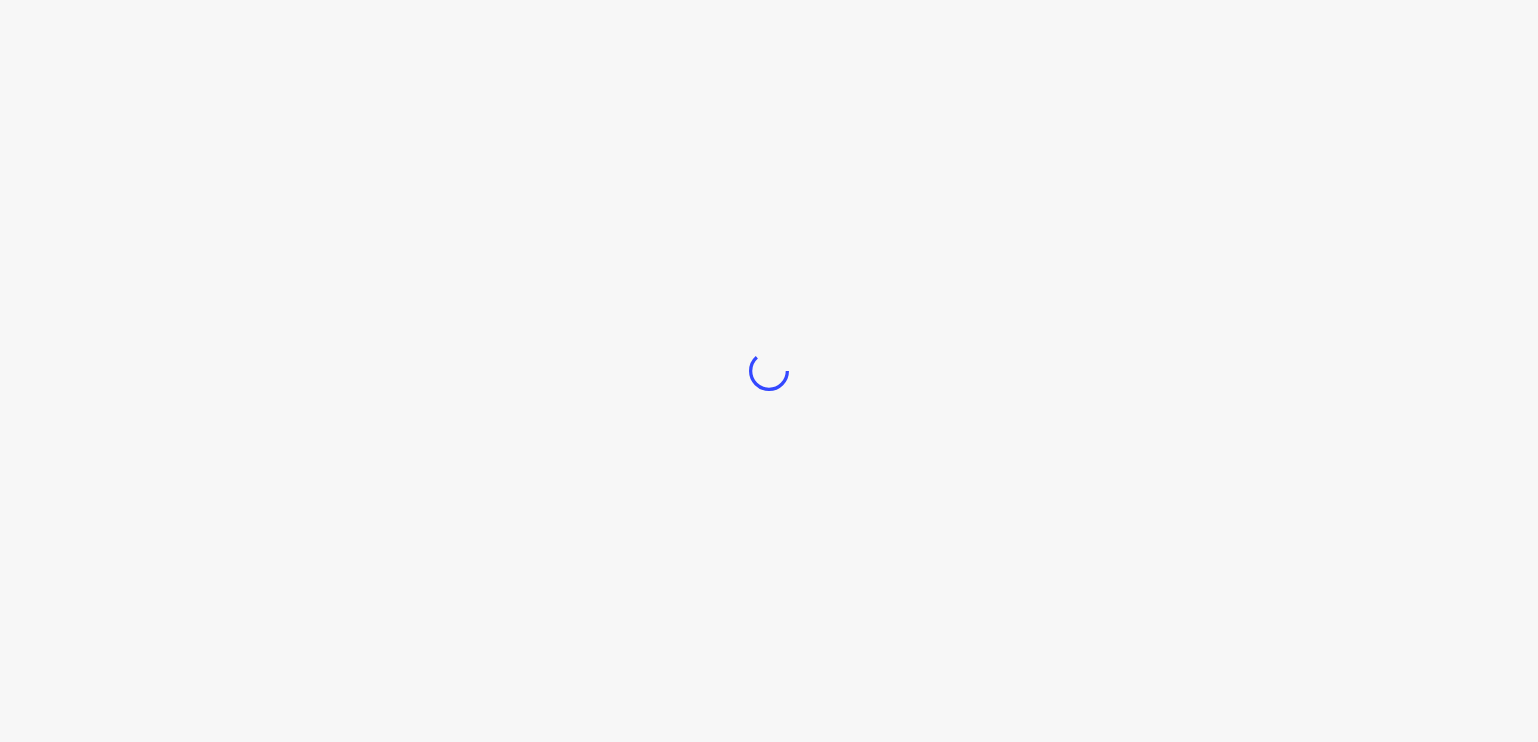 scroll, scrollTop: 0, scrollLeft: 0, axis: both 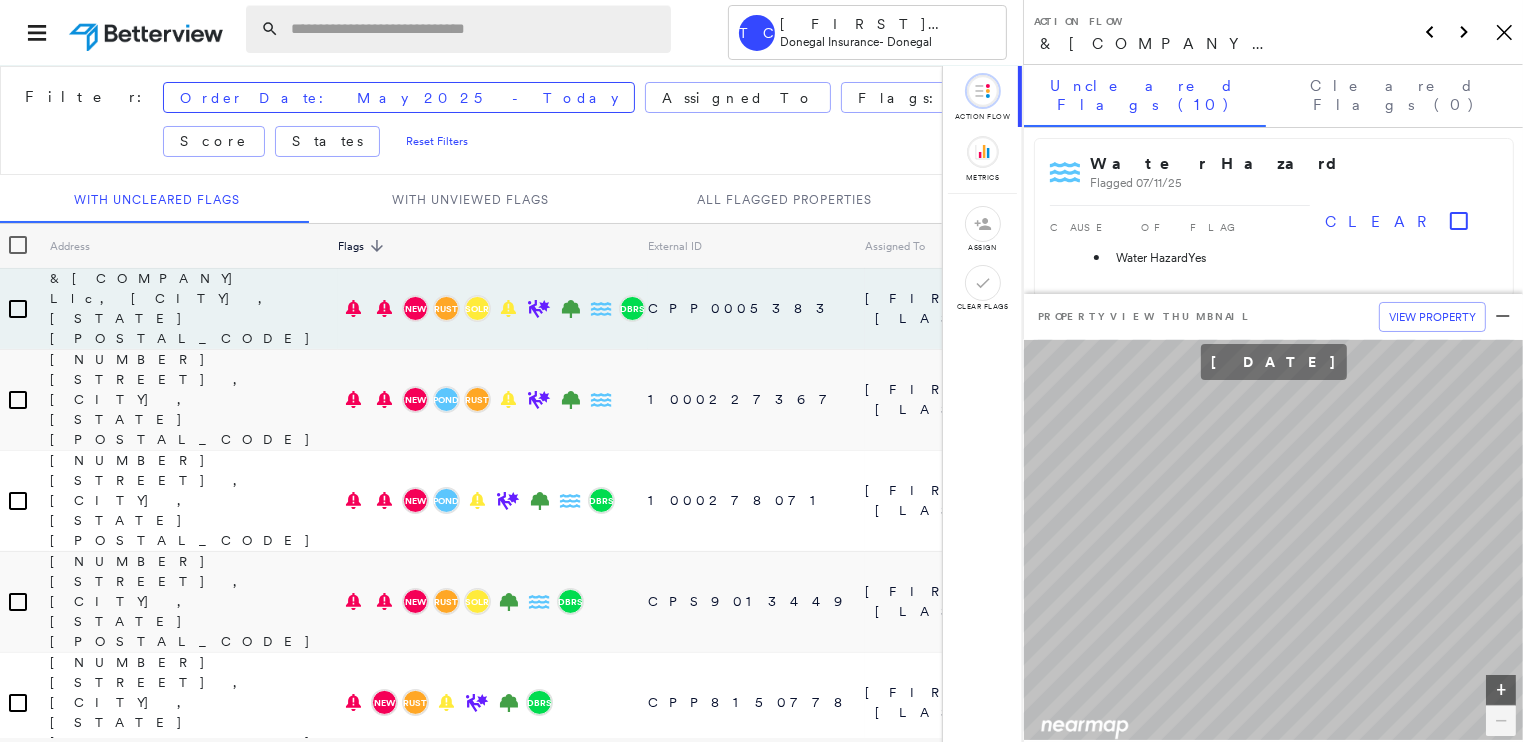 click at bounding box center (475, 29) 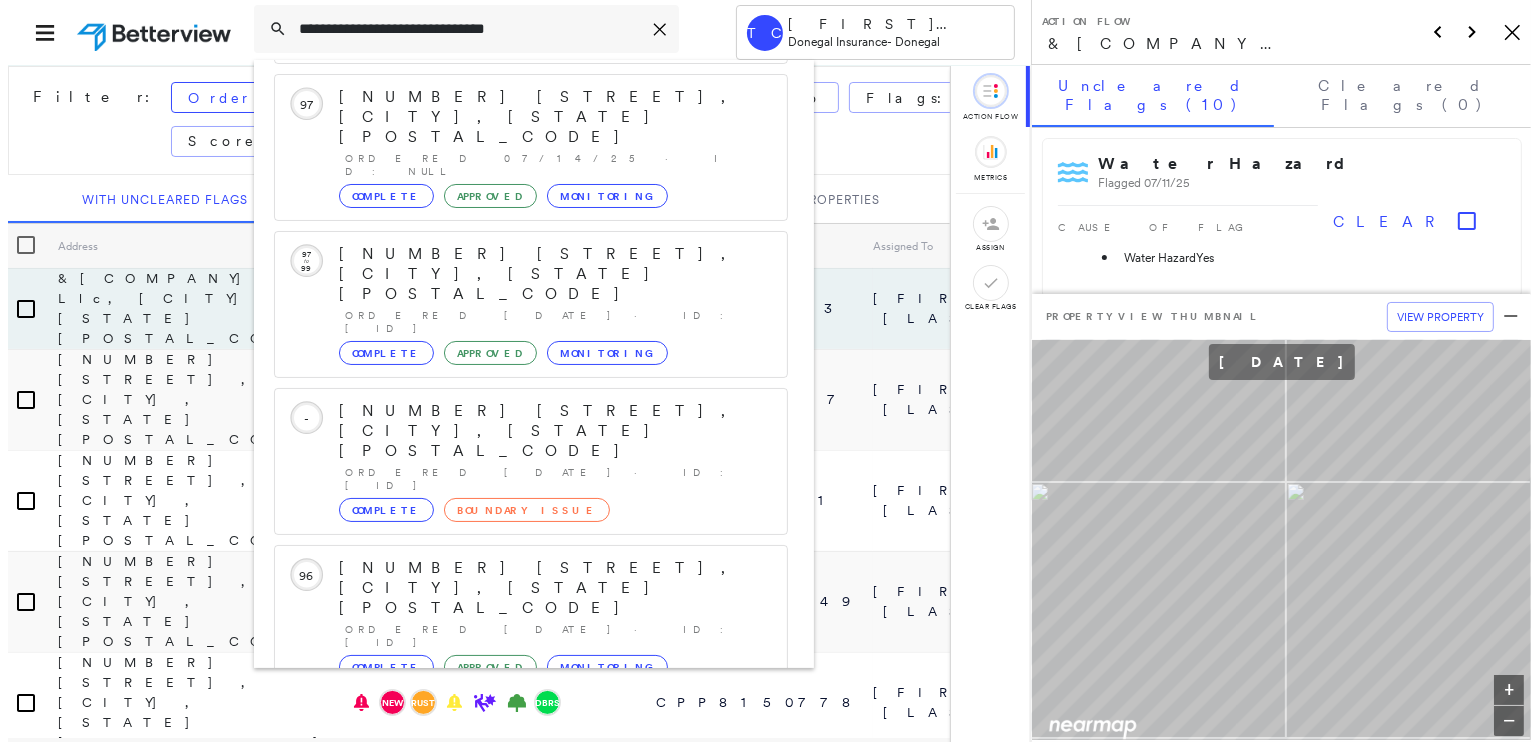 scroll, scrollTop: 252, scrollLeft: 0, axis: vertical 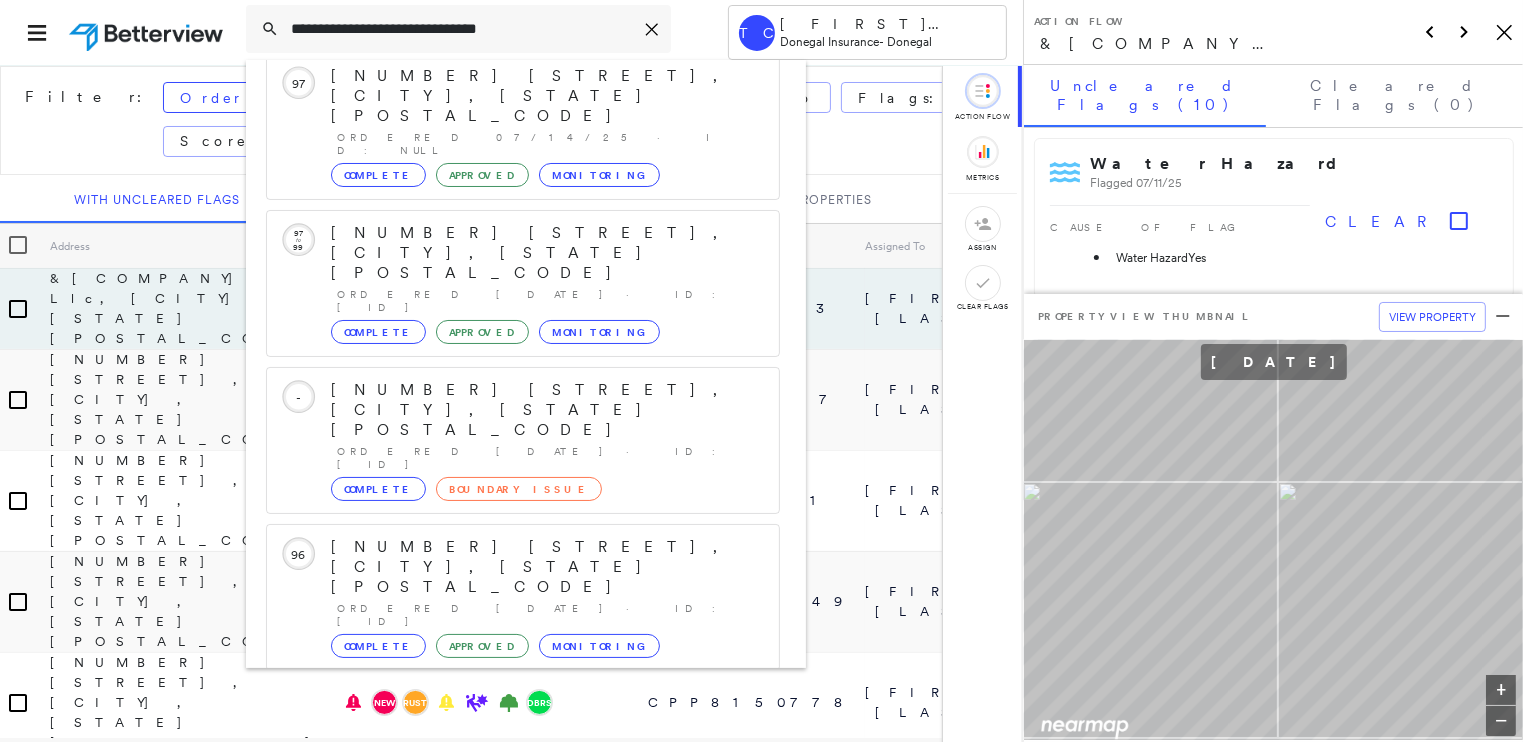 type on "**********" 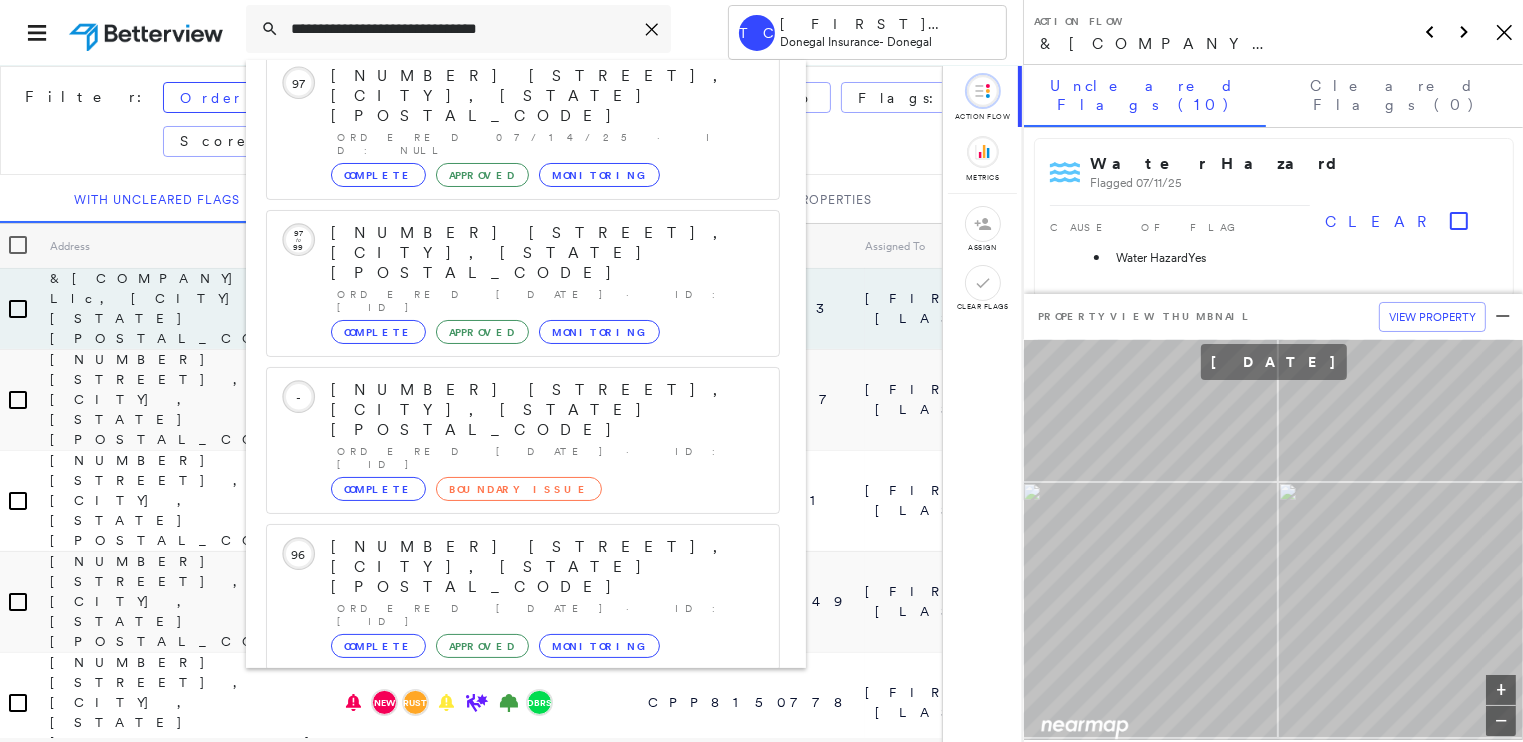 click on "[NUMBER] [STREET], [CITY], [STATE] [POSTAL_CODE]" at bounding box center [501, 859] 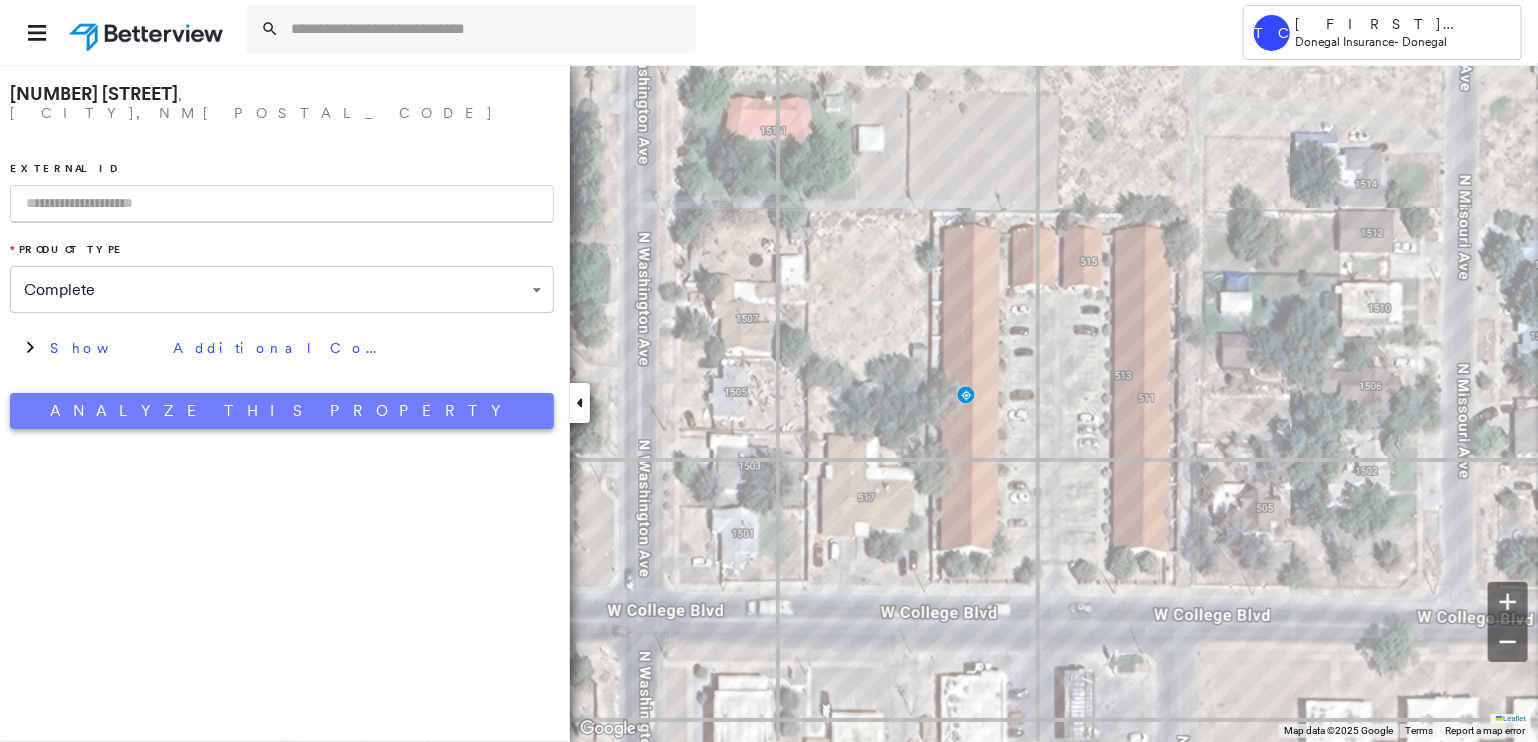 click on "Analyze This Property" at bounding box center (282, 411) 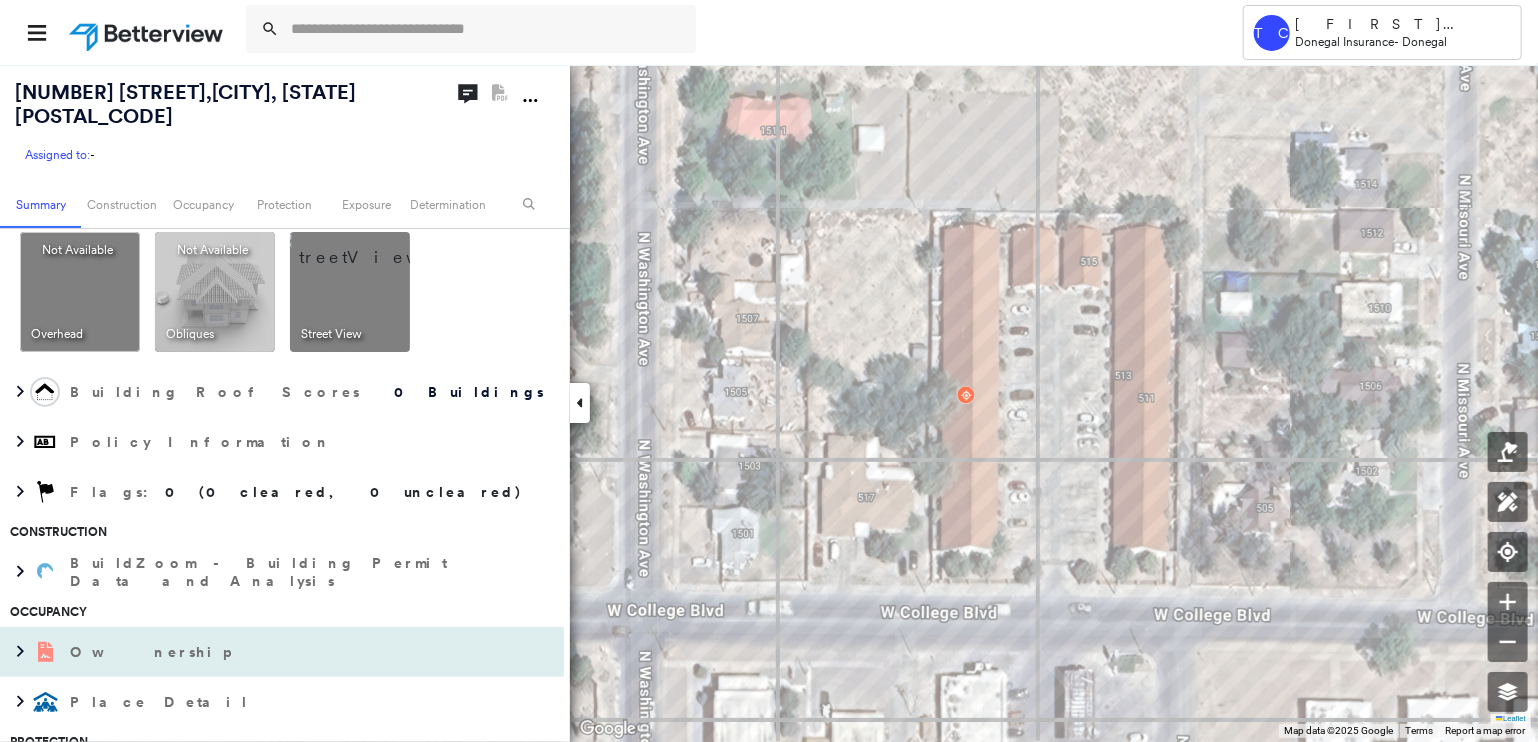scroll, scrollTop: 0, scrollLeft: 0, axis: both 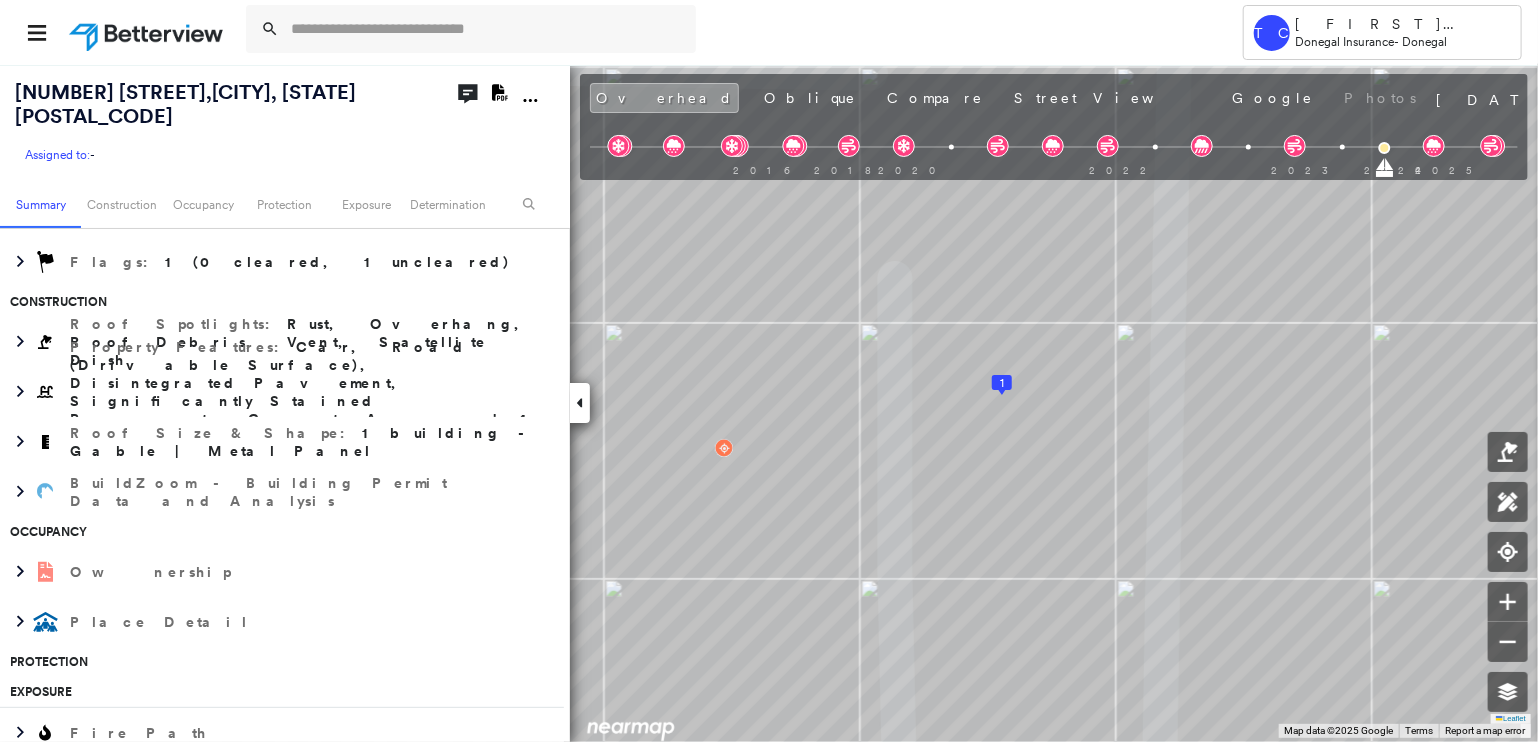 click 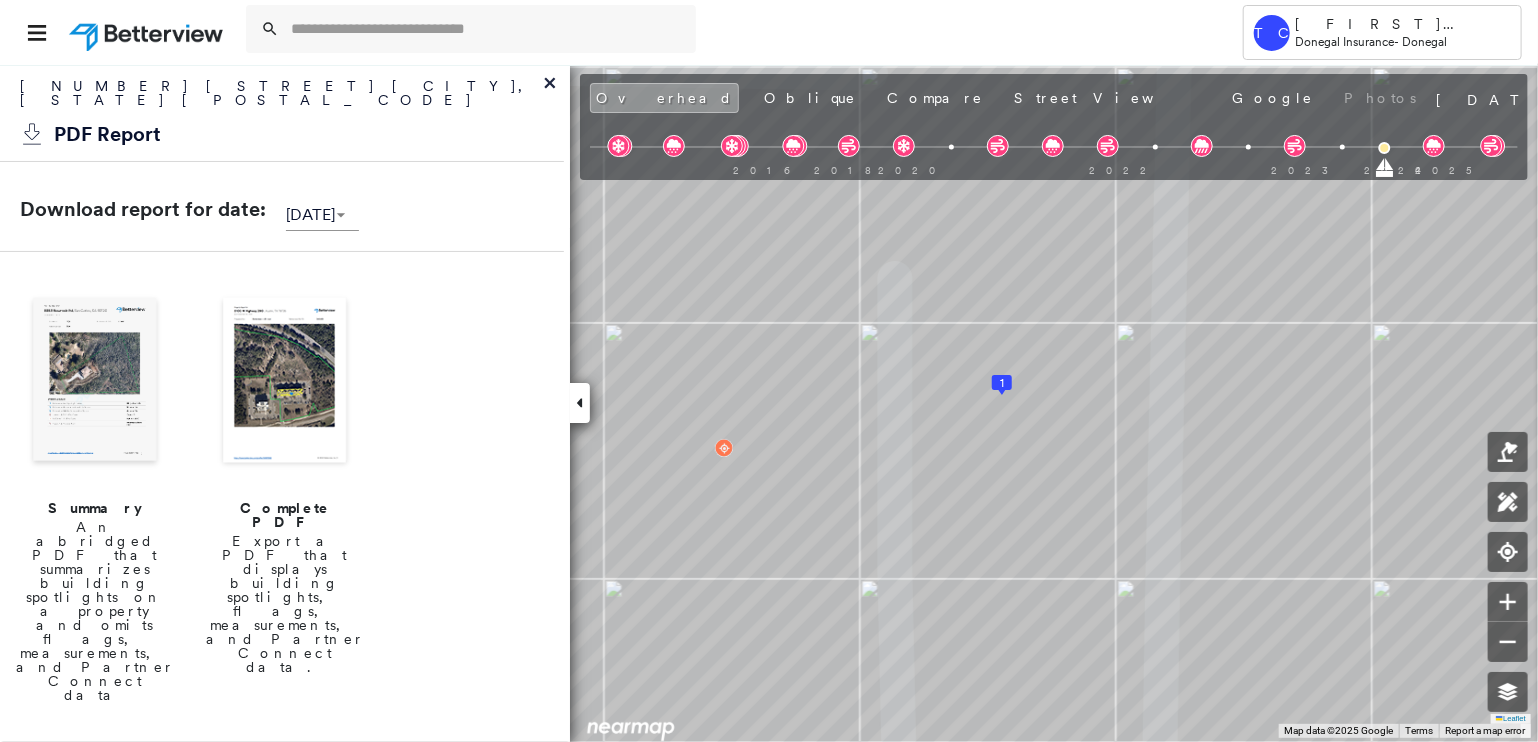click at bounding box center [285, 382] 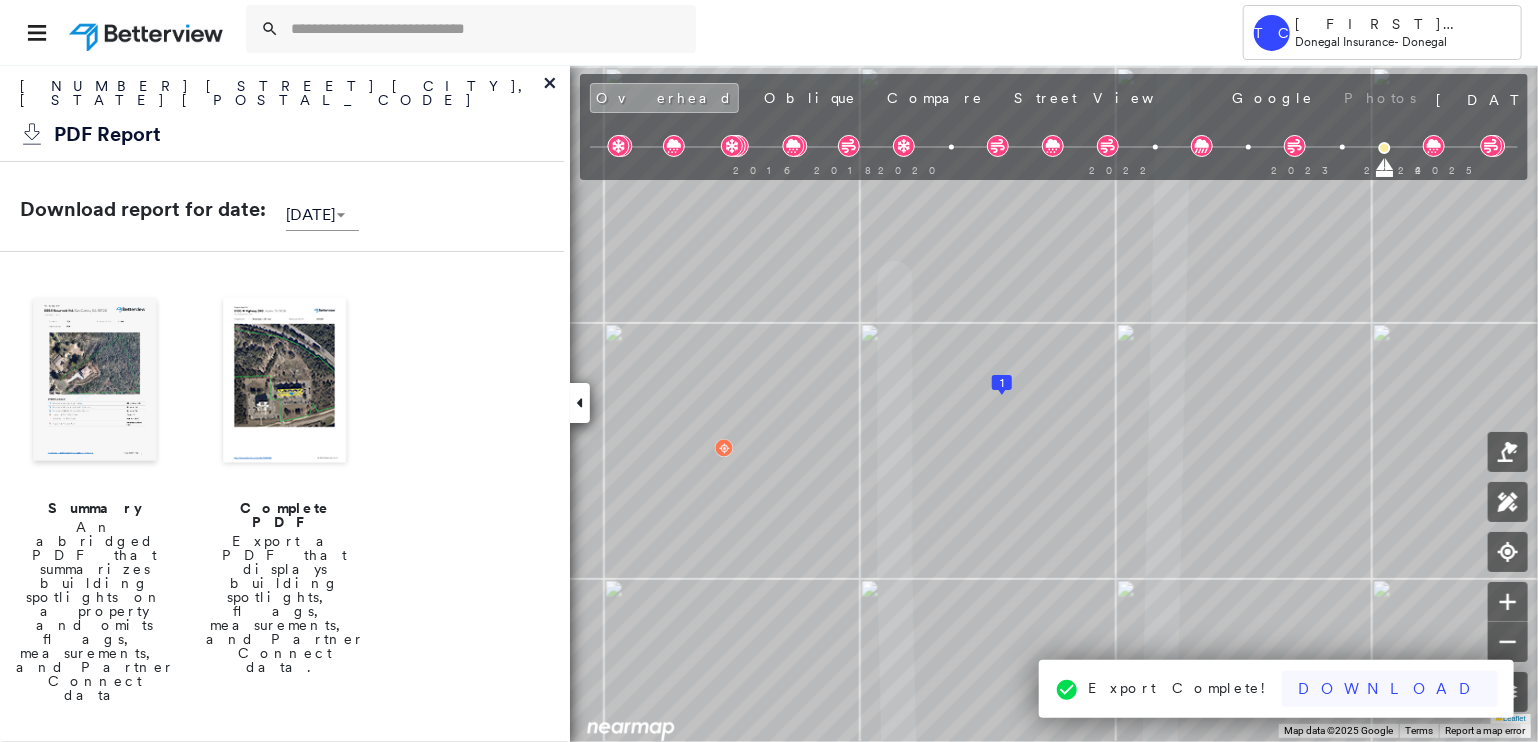 click on "Download" at bounding box center (1390, 689) 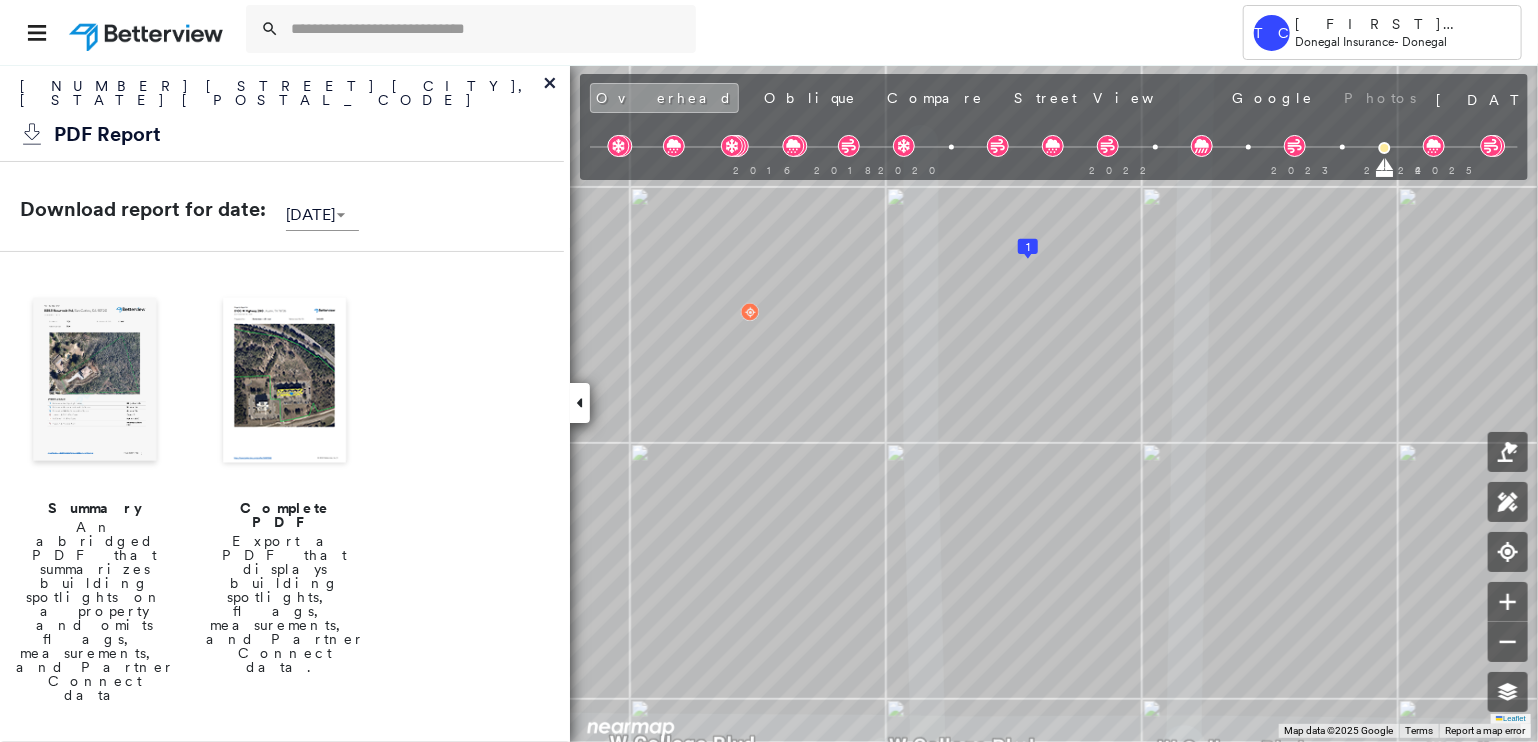 click on "[NUMBER] [STREET] [CITY], [STATE] [POSTAL_CODE]" at bounding box center [282, 98] 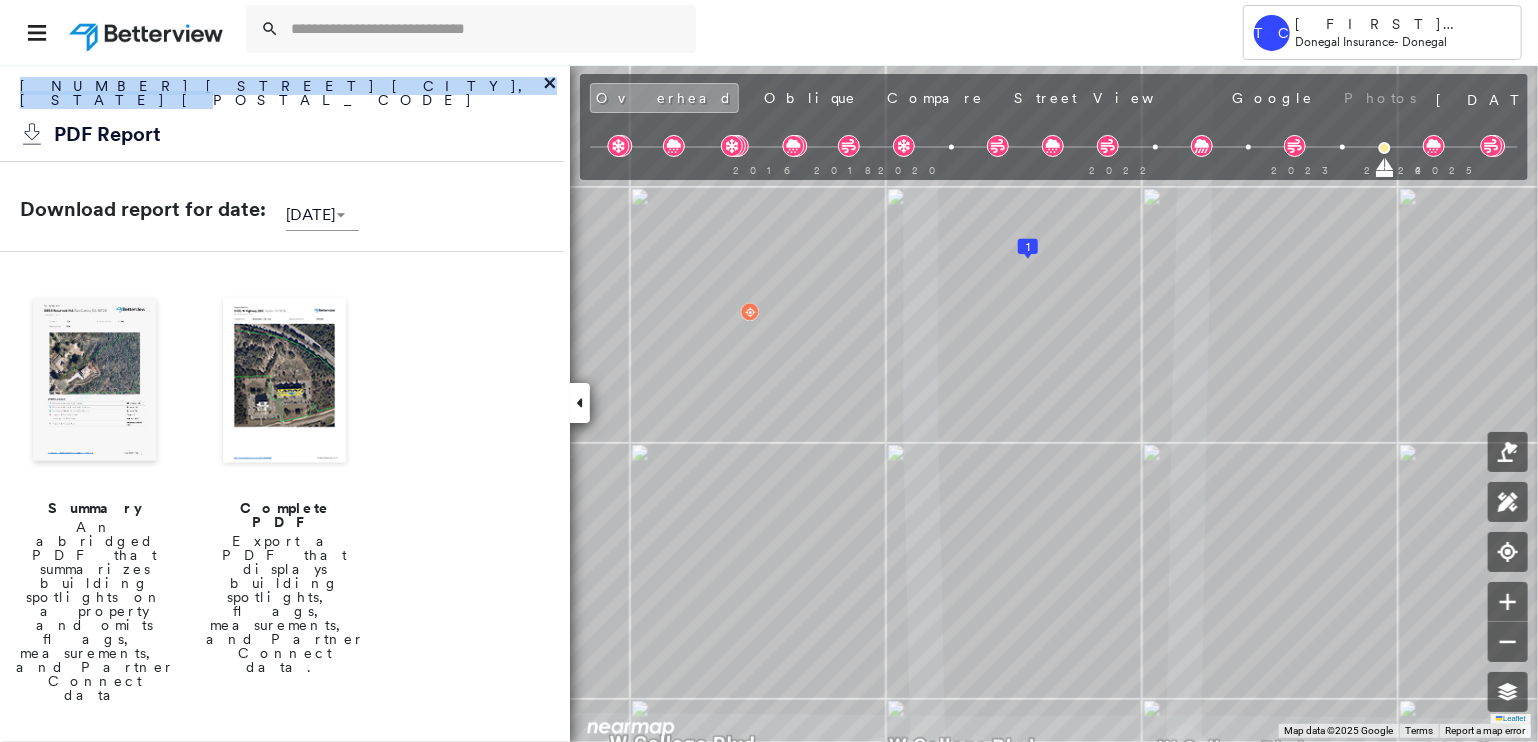 drag, startPoint x: 264, startPoint y: 85, endPoint x: 10, endPoint y: 95, distance: 254.19678 